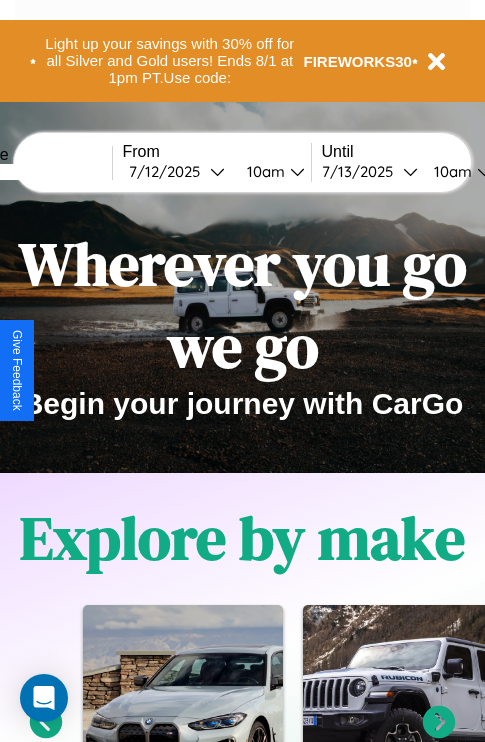 scroll, scrollTop: 308, scrollLeft: 0, axis: vertical 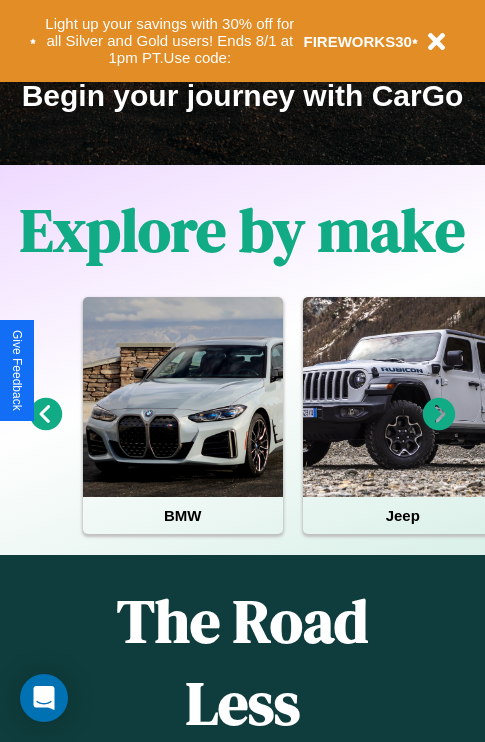 click 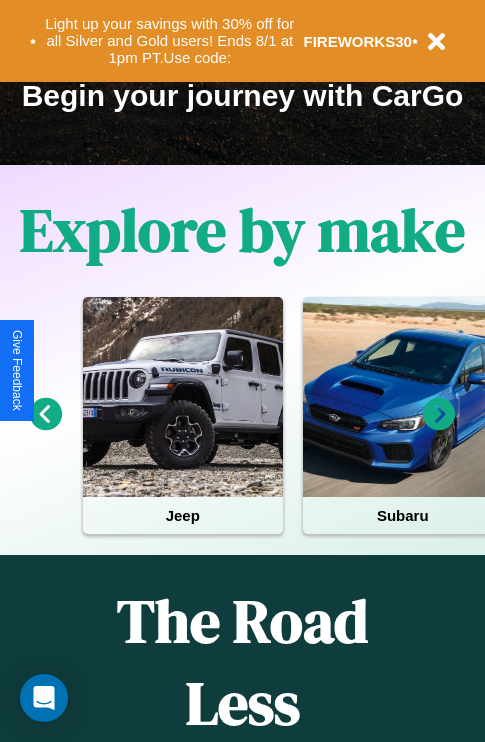 click 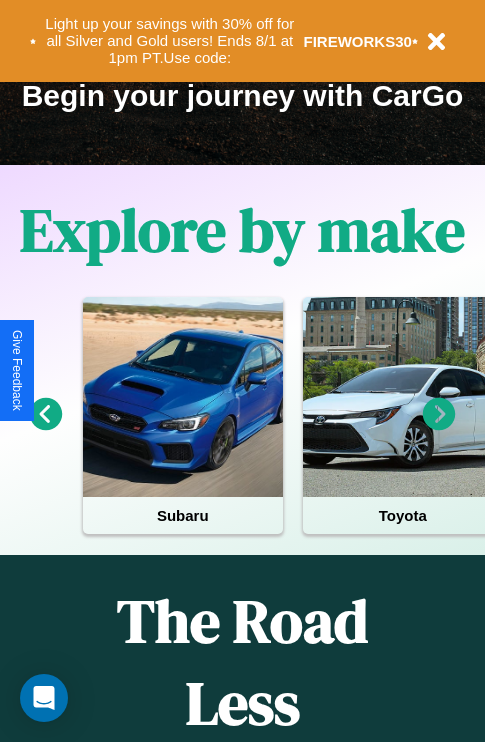click 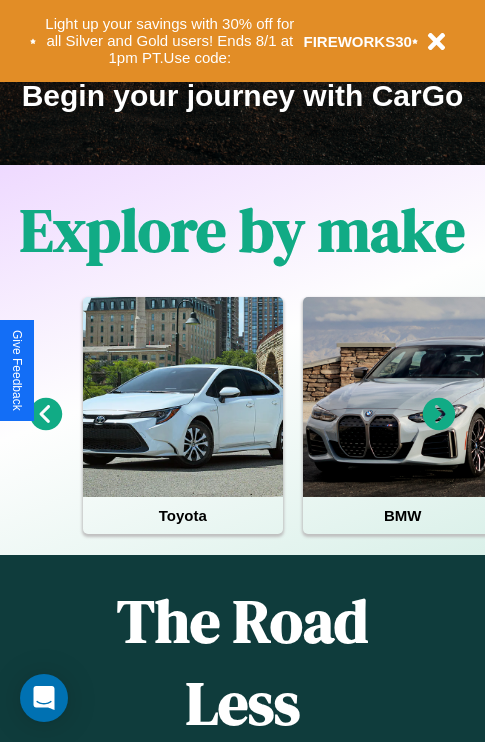 click 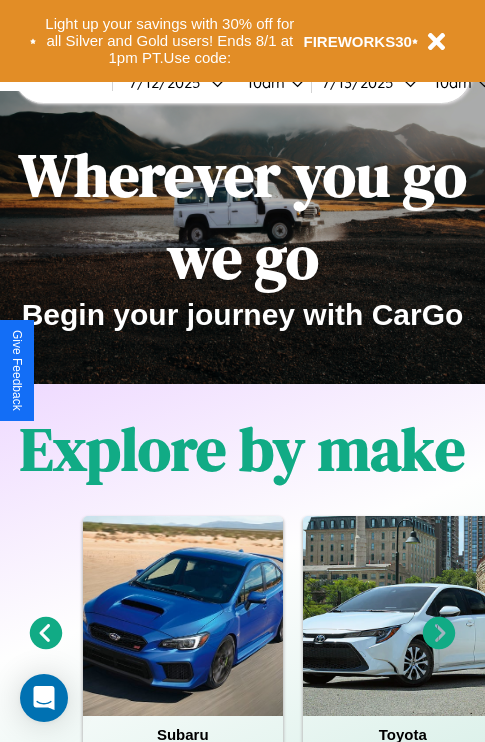scroll, scrollTop: 0, scrollLeft: 0, axis: both 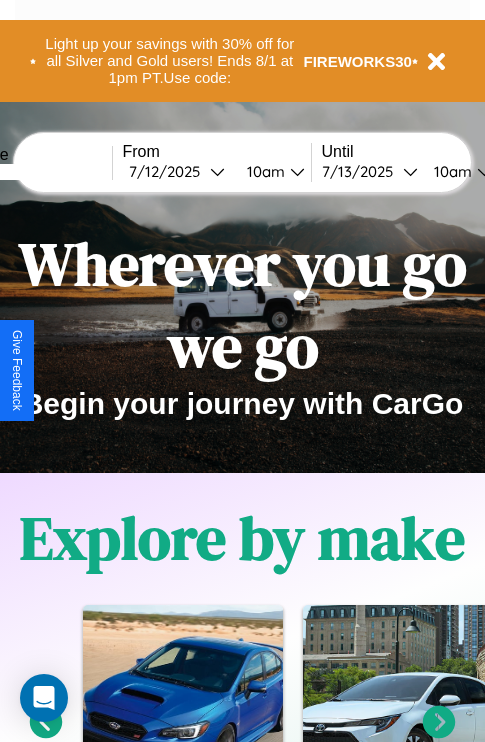click at bounding box center [37, 172] 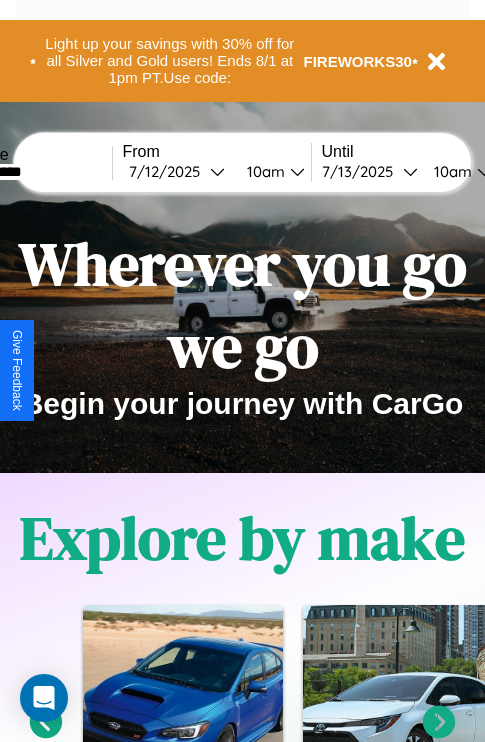 type on "**********" 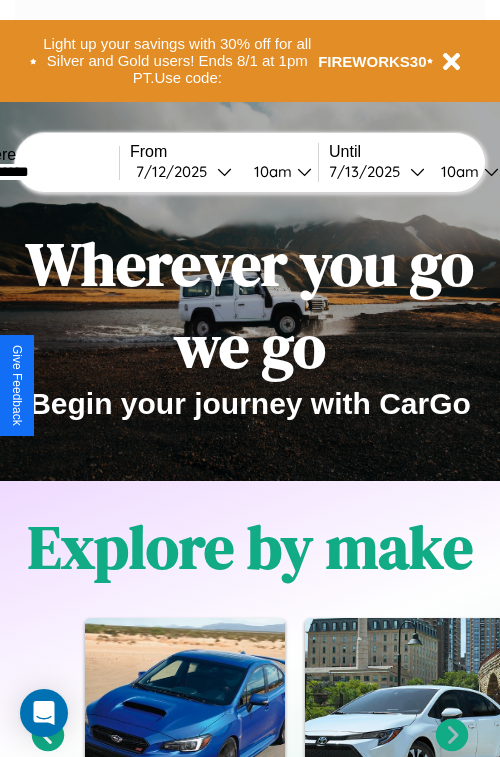 select on "*" 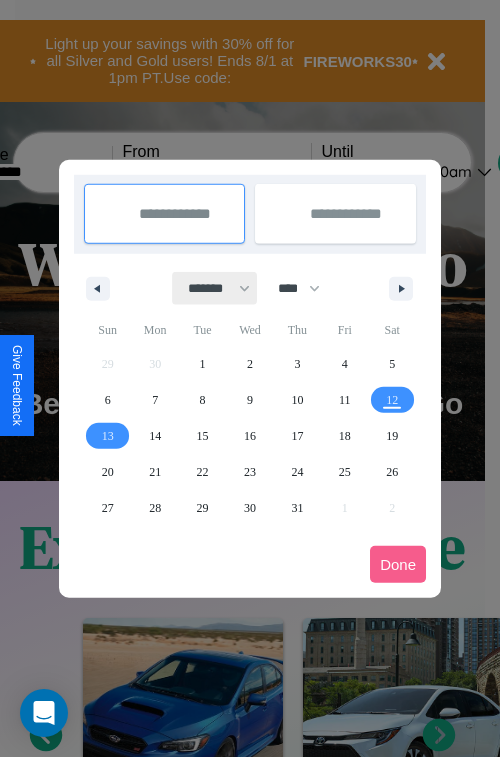 click on "******* ******** ***** ***** *** **** **** ****** ********* ******* ******** ********" at bounding box center (215, 288) 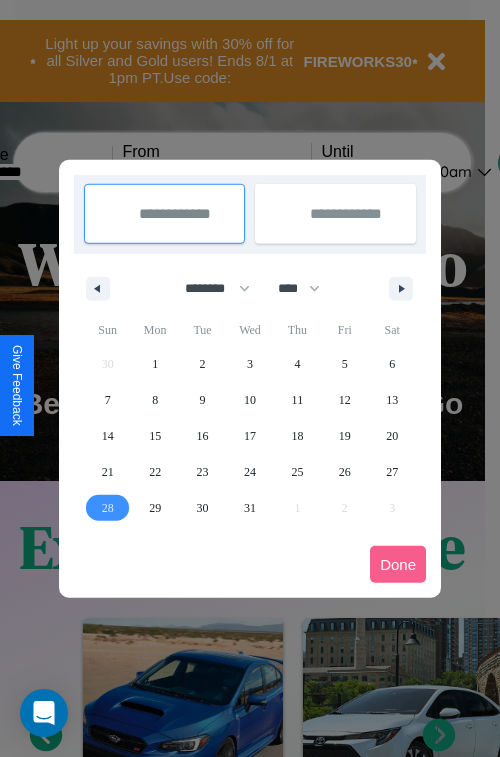 click on "28" at bounding box center (108, 508) 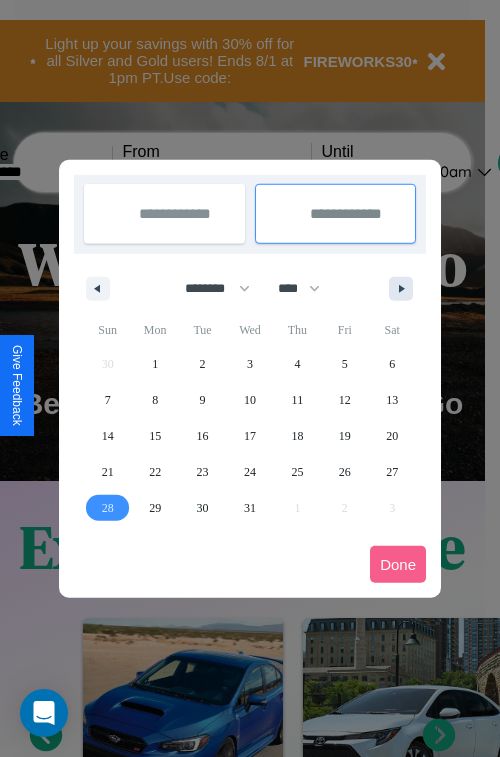 click at bounding box center [405, 289] 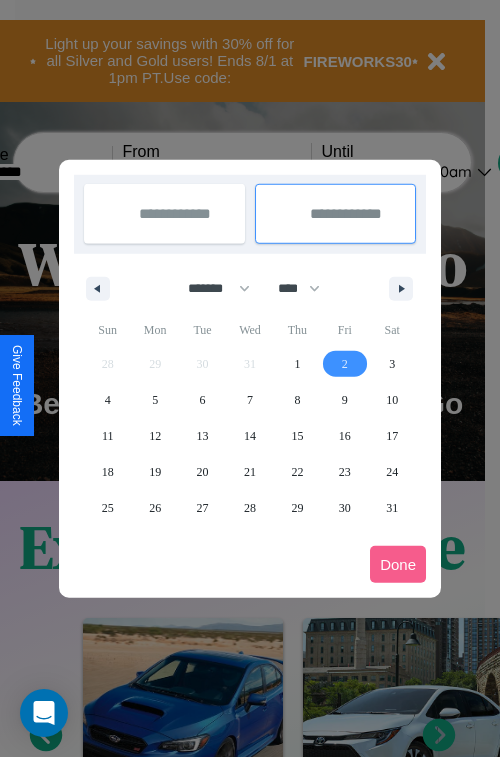 click on "2" at bounding box center [345, 364] 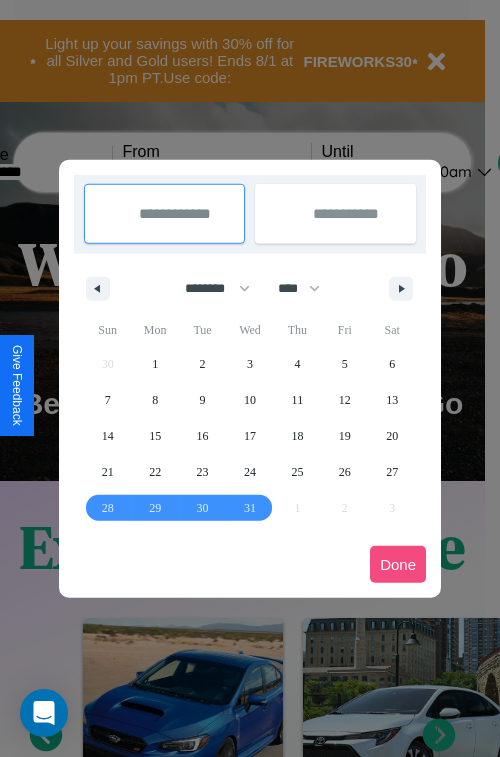 click on "Done" at bounding box center (398, 564) 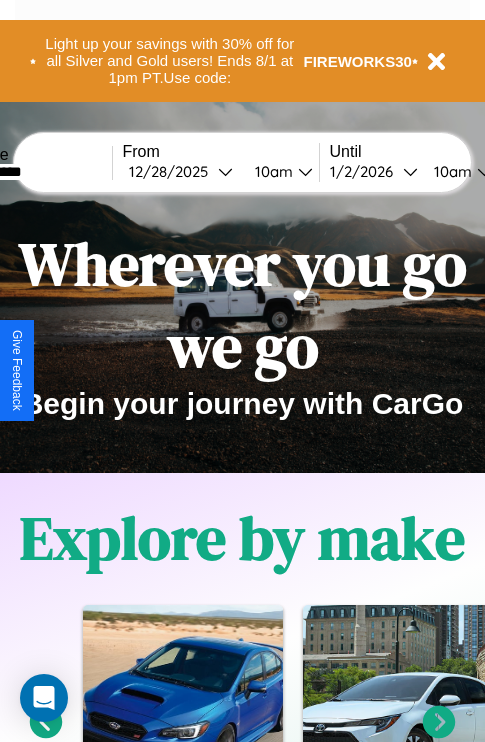 click on "10am" at bounding box center [271, 171] 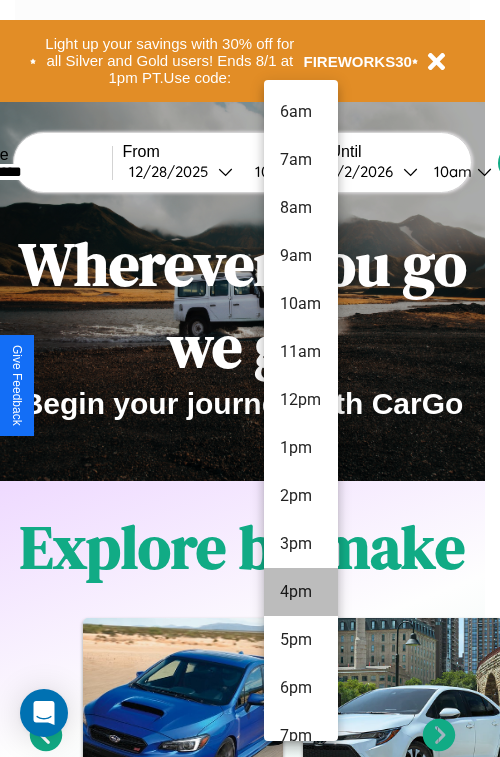 click on "4pm" at bounding box center (301, 592) 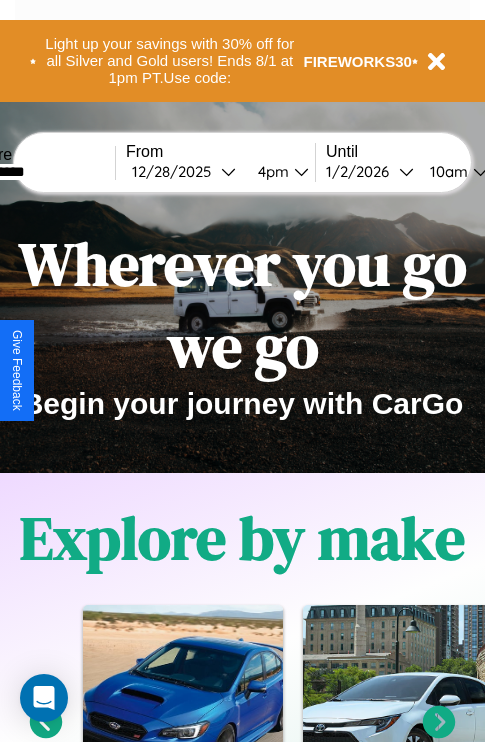 scroll, scrollTop: 0, scrollLeft: 71, axis: horizontal 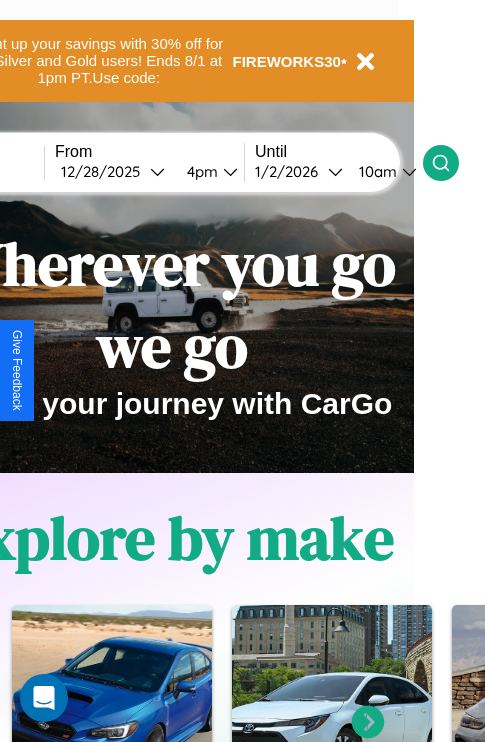 click 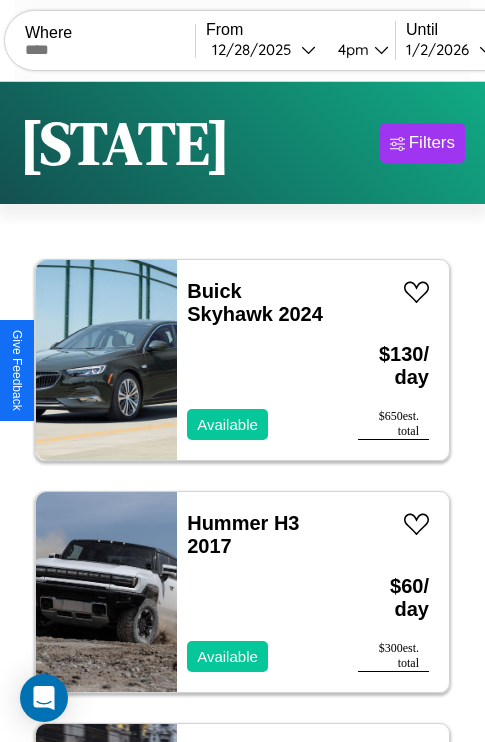 scroll, scrollTop: 50, scrollLeft: 0, axis: vertical 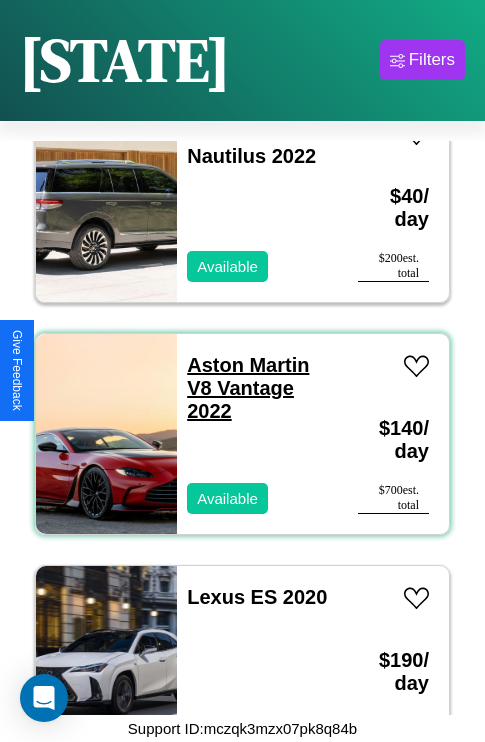 click on "Aston Martin   V8 Vantage   2022" at bounding box center (248, 388) 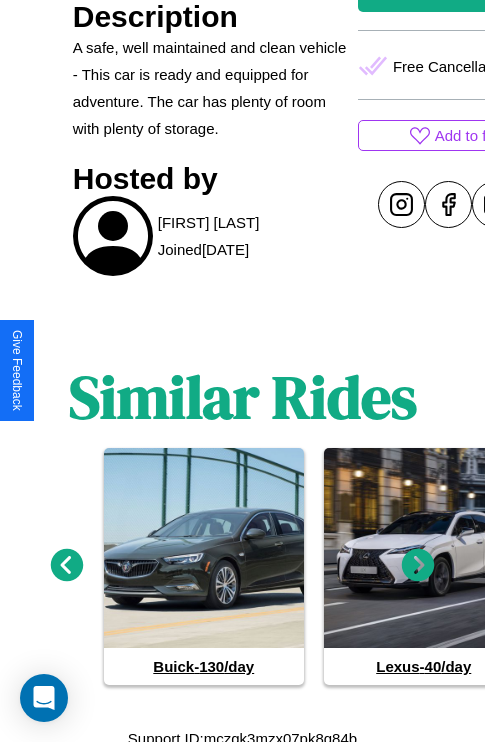 scroll, scrollTop: 913, scrollLeft: 0, axis: vertical 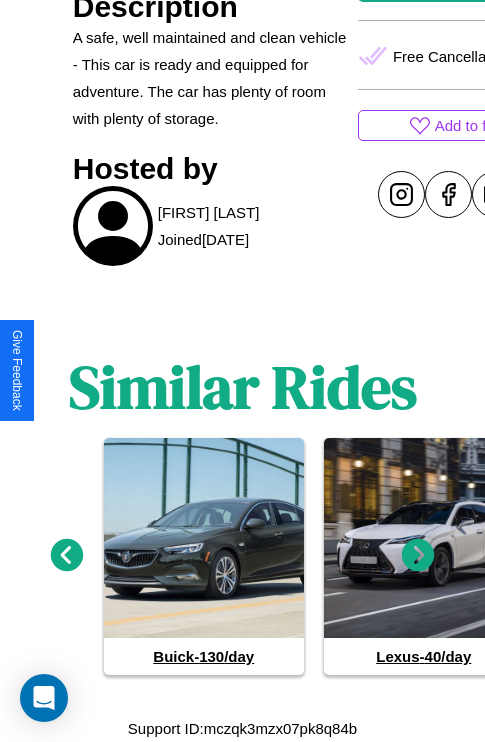 click 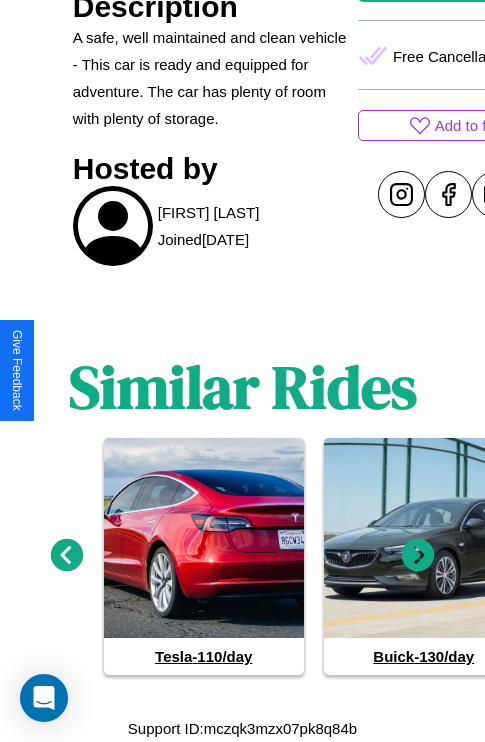 click 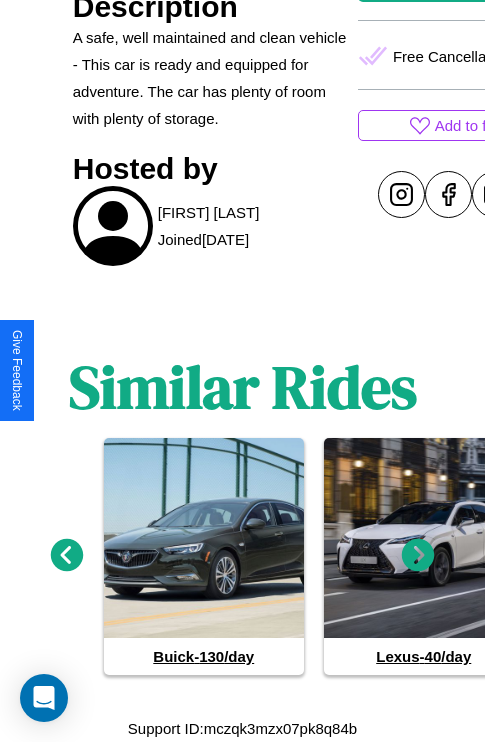 click 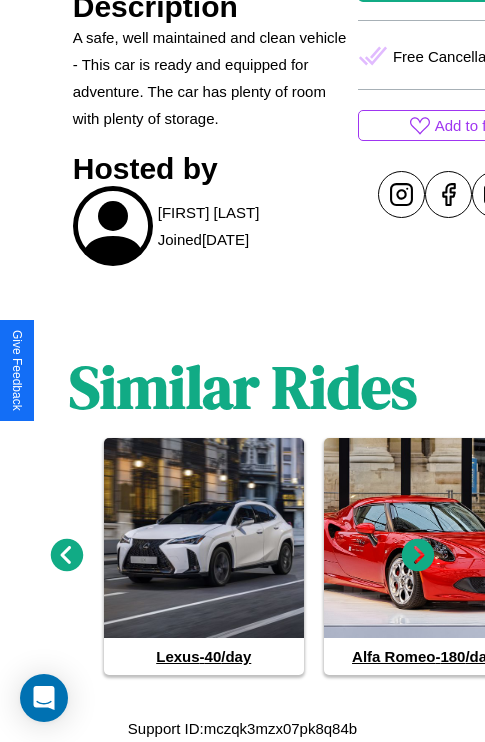 click 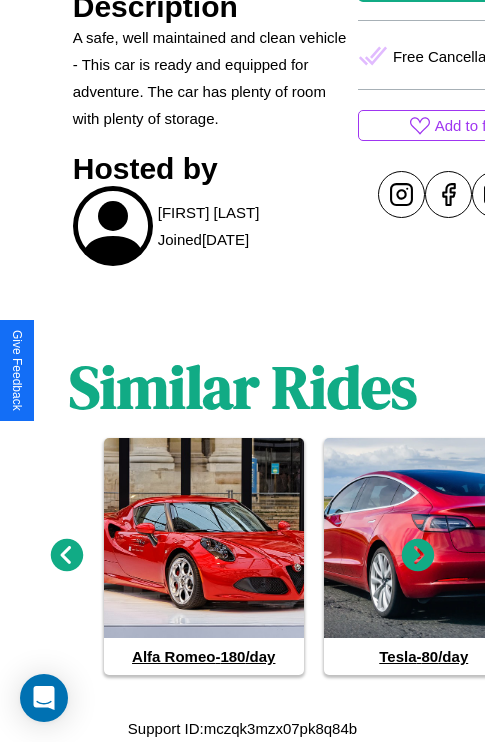 click 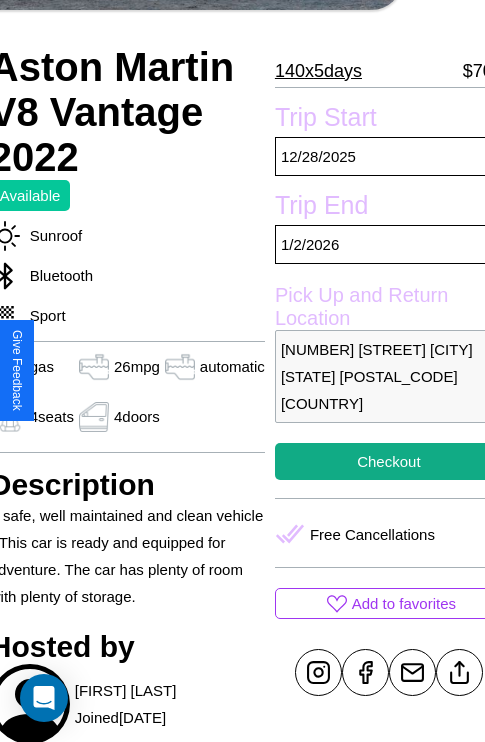 scroll, scrollTop: 427, scrollLeft: 84, axis: both 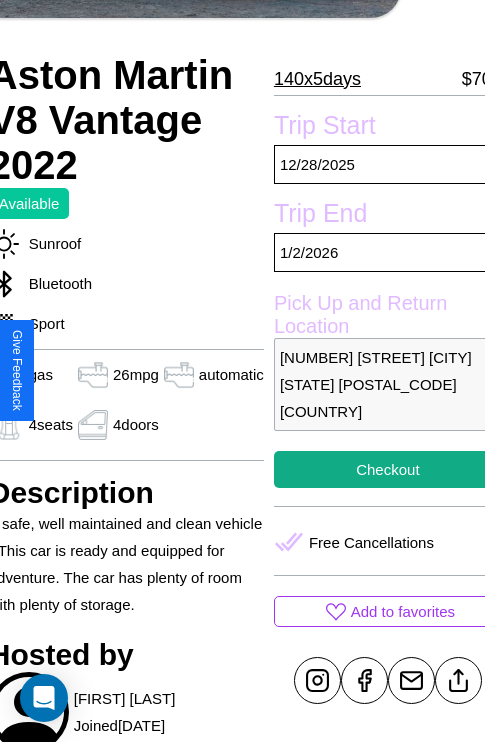 click on "[NUMBER] [STREET]  [CITY] [STATE] [POSTAL_CODE] [COUNTRY]" at bounding box center (388, 384) 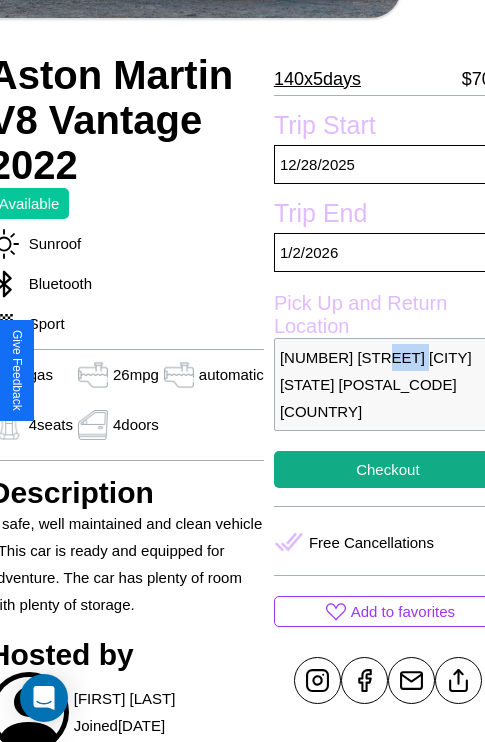 click on "[NUMBER] [STREET]  [CITY] [STATE] [POSTAL_CODE] [COUNTRY]" at bounding box center [388, 384] 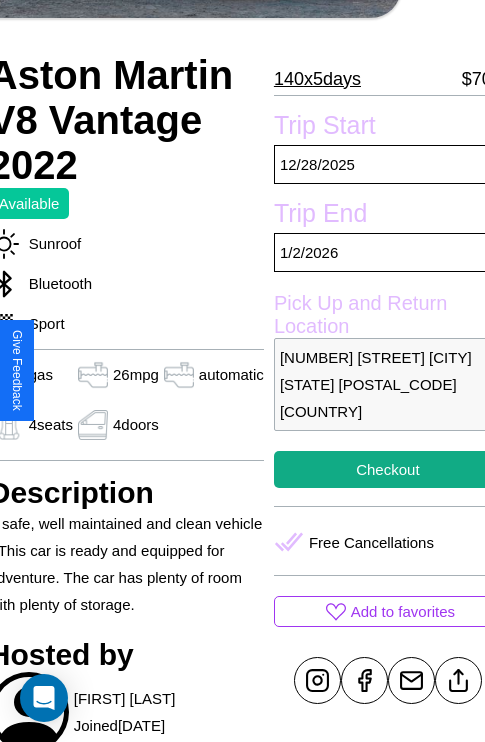 click on "[NUMBER] [STREET]  [CITY] [STATE] [POSTAL_CODE] [COUNTRY]" at bounding box center (388, 384) 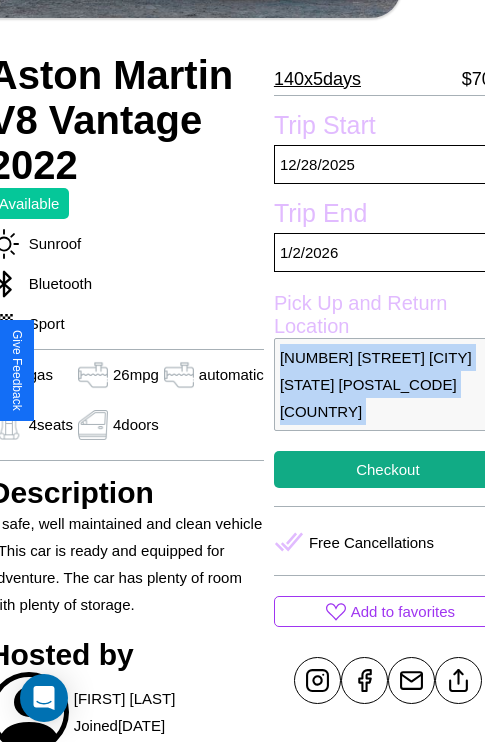 click on "[NUMBER] [STREET]  [CITY] [STATE] [POSTAL_CODE] [COUNTRY]" at bounding box center (388, 384) 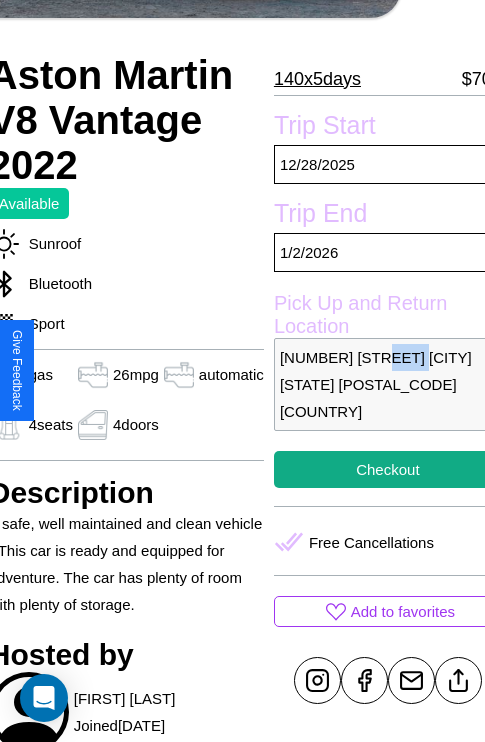 click on "[NUMBER] [STREET]  [CITY] [STATE] [POSTAL_CODE] [COUNTRY]" at bounding box center [388, 384] 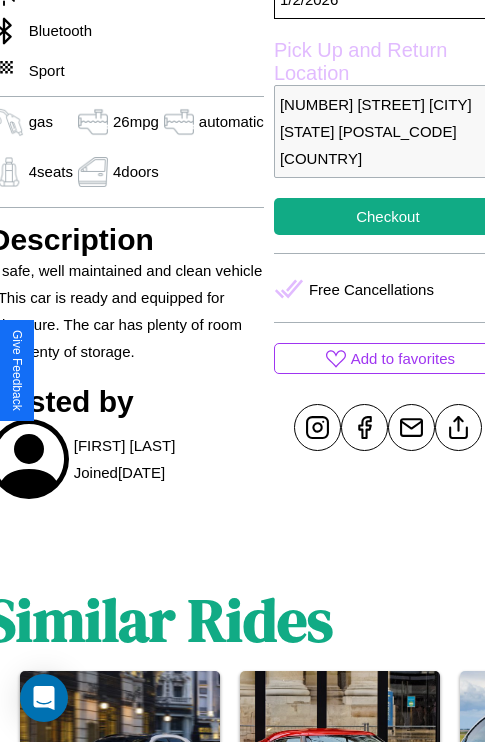 scroll, scrollTop: 710, scrollLeft: 84, axis: both 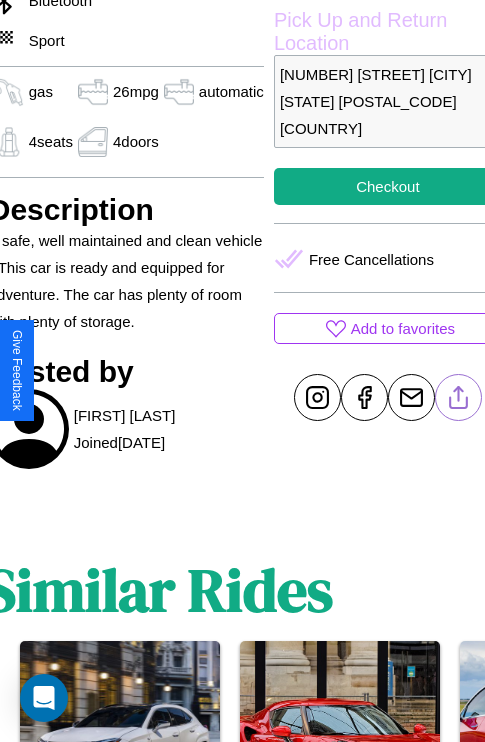 click 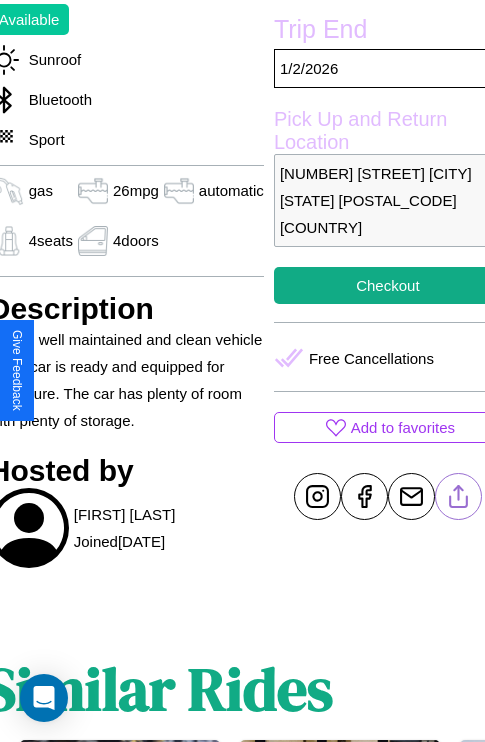 scroll, scrollTop: 499, scrollLeft: 84, axis: both 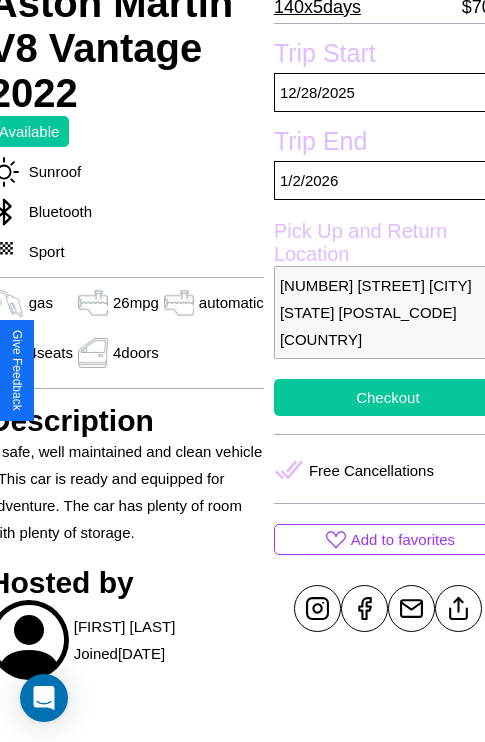 click on "Checkout" at bounding box center (388, 397) 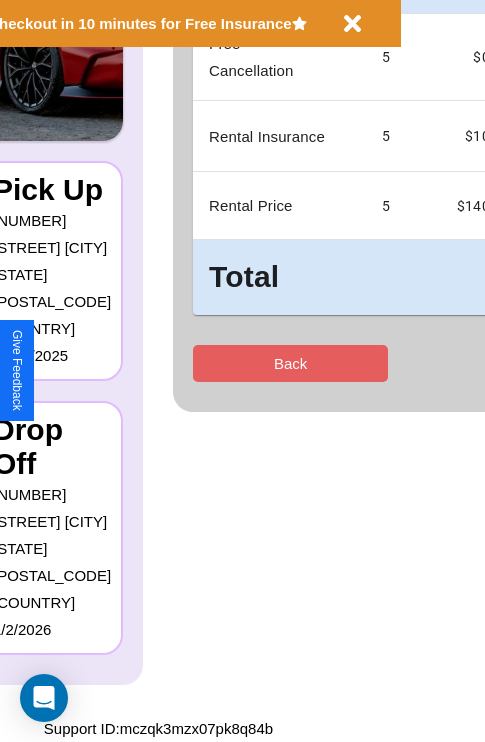 scroll, scrollTop: 0, scrollLeft: 0, axis: both 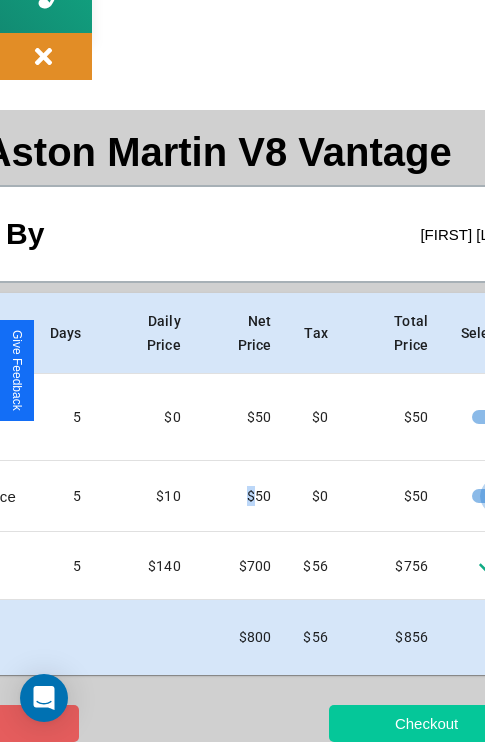 click on "Checkout" at bounding box center [426, 723] 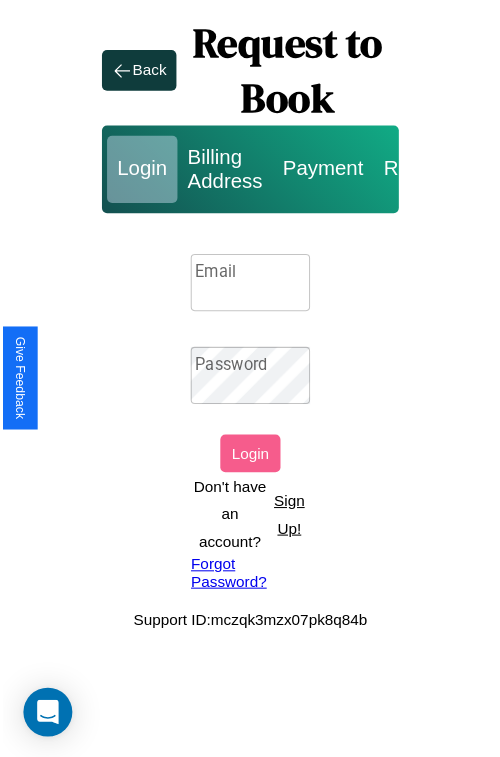 scroll, scrollTop: 0, scrollLeft: 0, axis: both 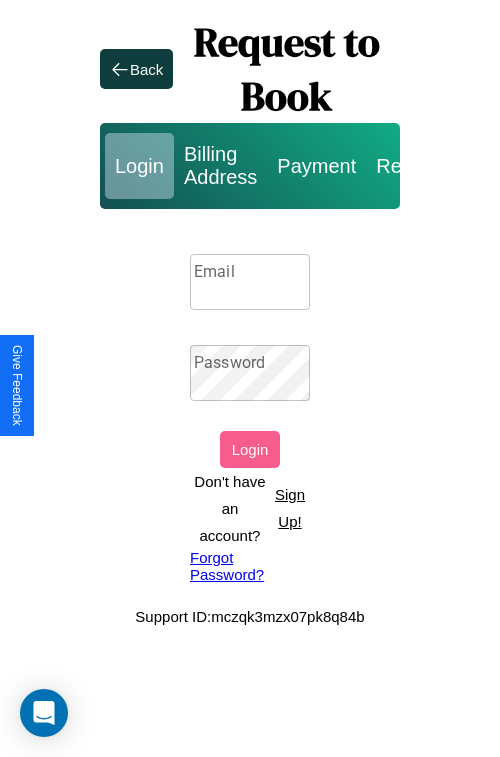 click on "Email" at bounding box center [250, 282] 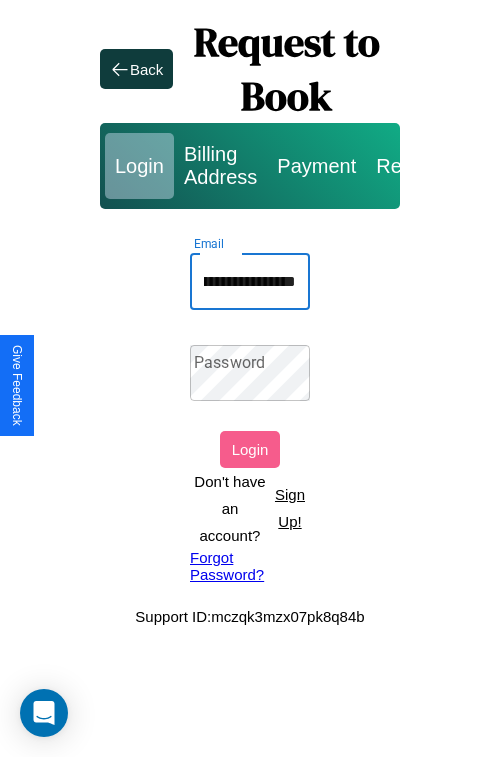 scroll, scrollTop: 0, scrollLeft: 101, axis: horizontal 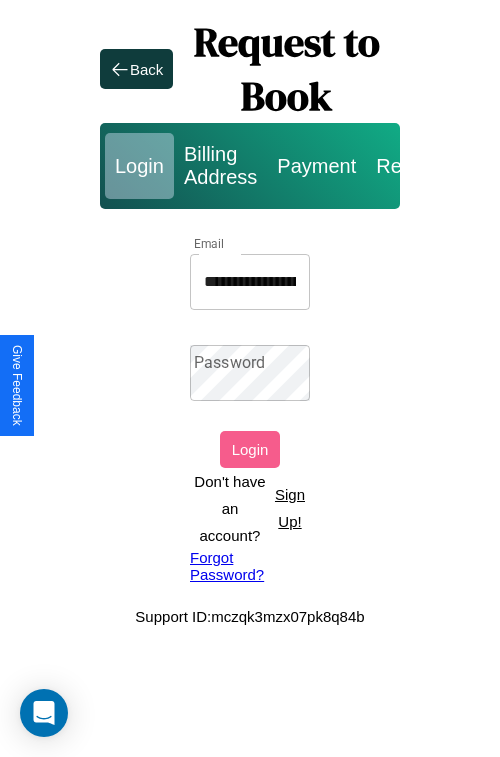 click on "Forgot Password?" at bounding box center (250, 566) 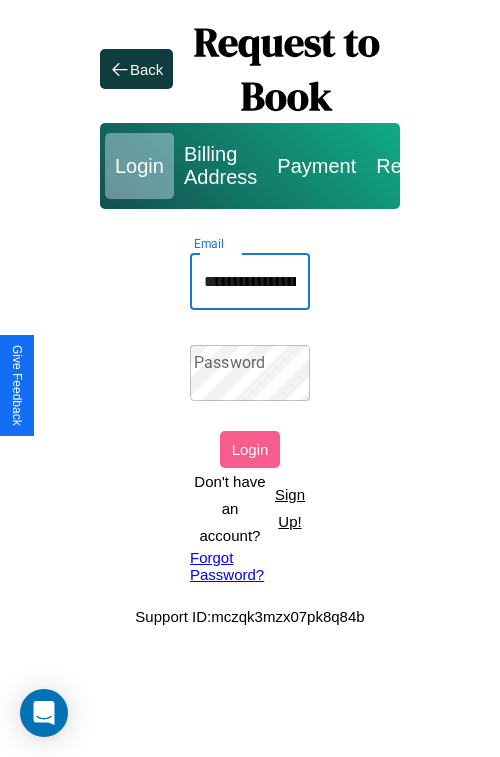 scroll, scrollTop: 0, scrollLeft: 101, axis: horizontal 